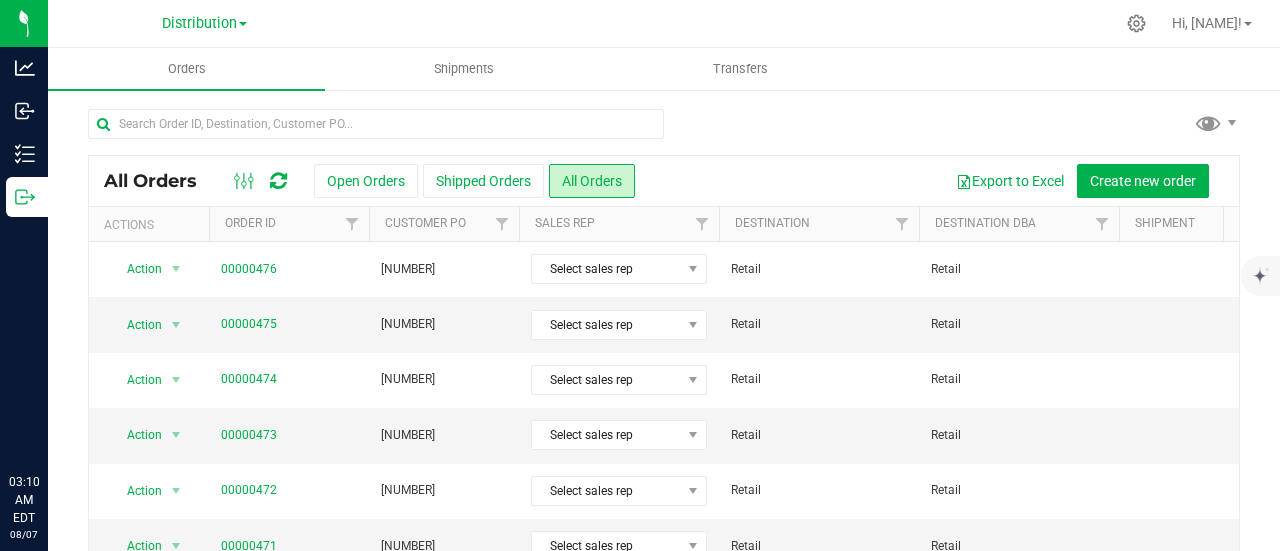 click at bounding box center [260, 181] 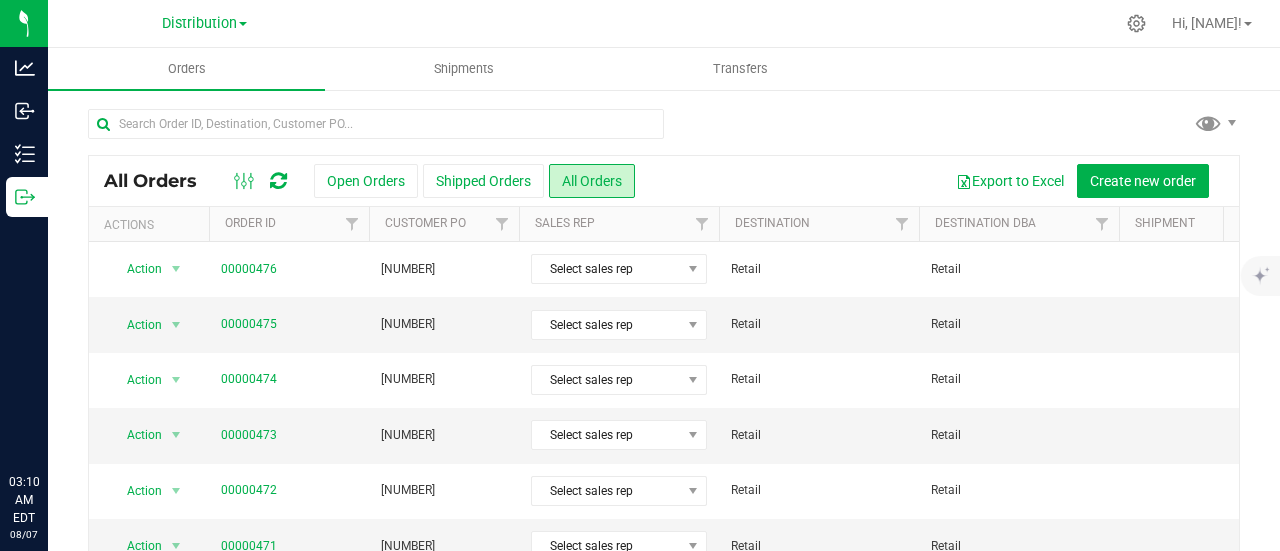 scroll, scrollTop: 0, scrollLeft: 0, axis: both 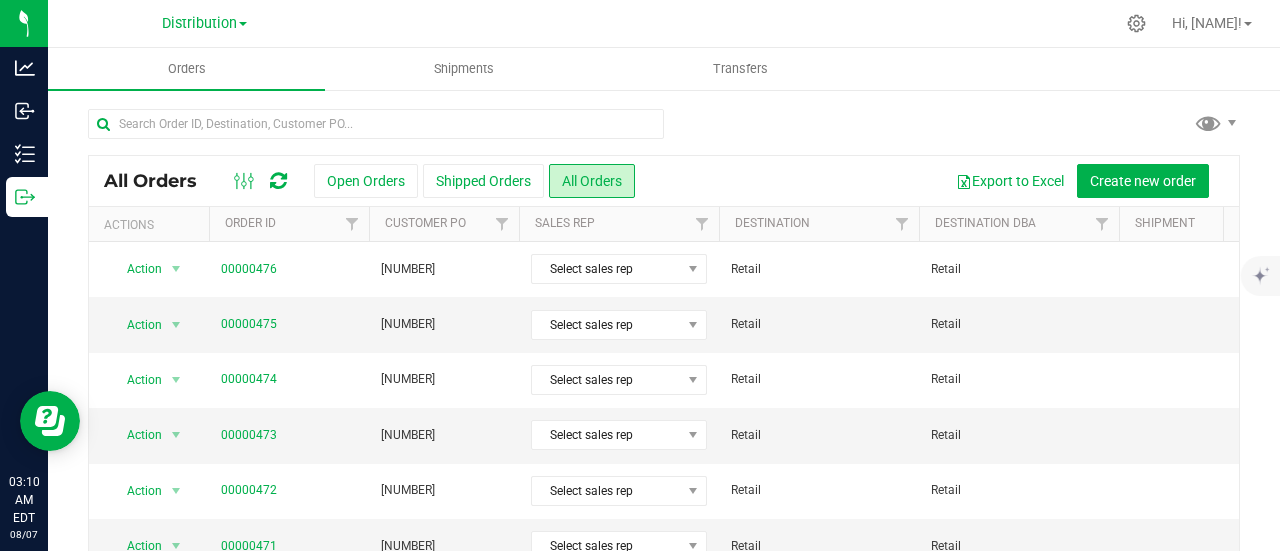 click at bounding box center [278, 181] 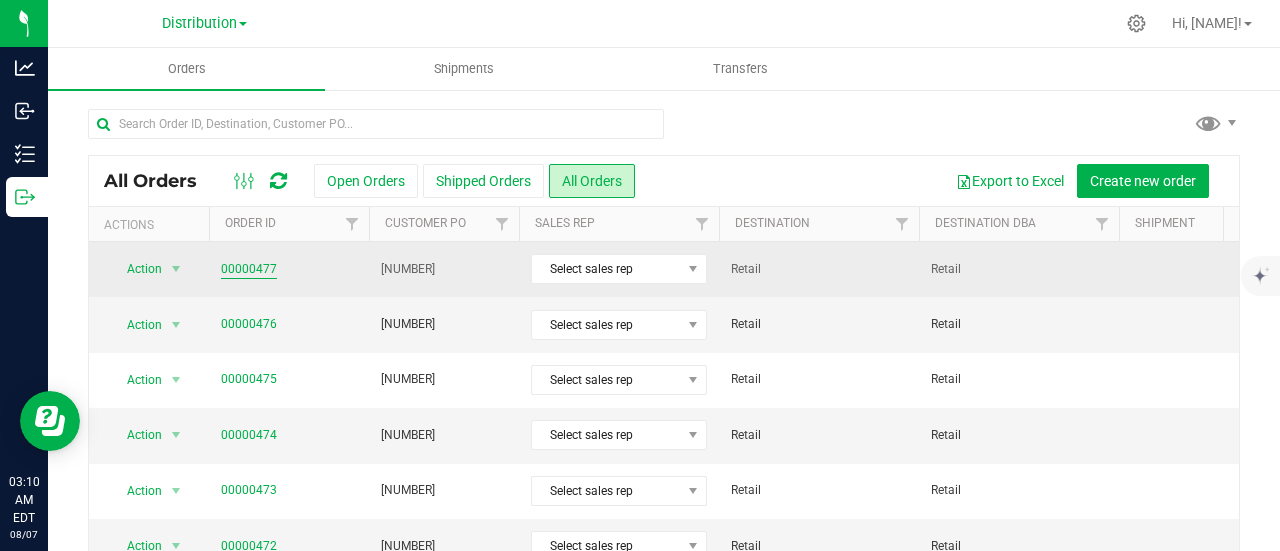click on "00000477" at bounding box center [249, 269] 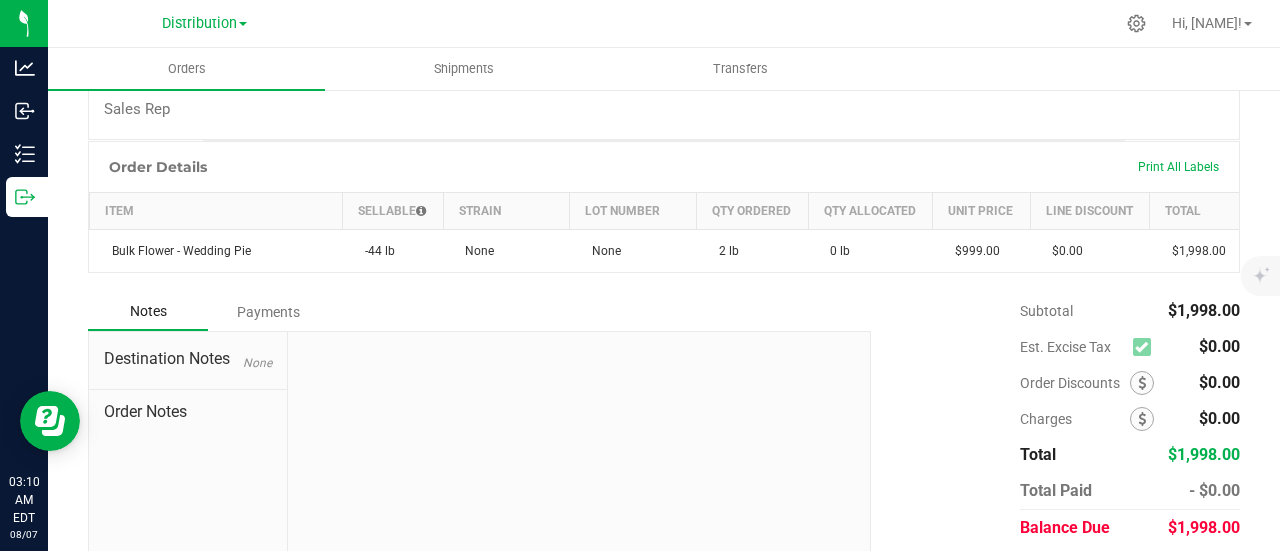 scroll, scrollTop: 0, scrollLeft: 0, axis: both 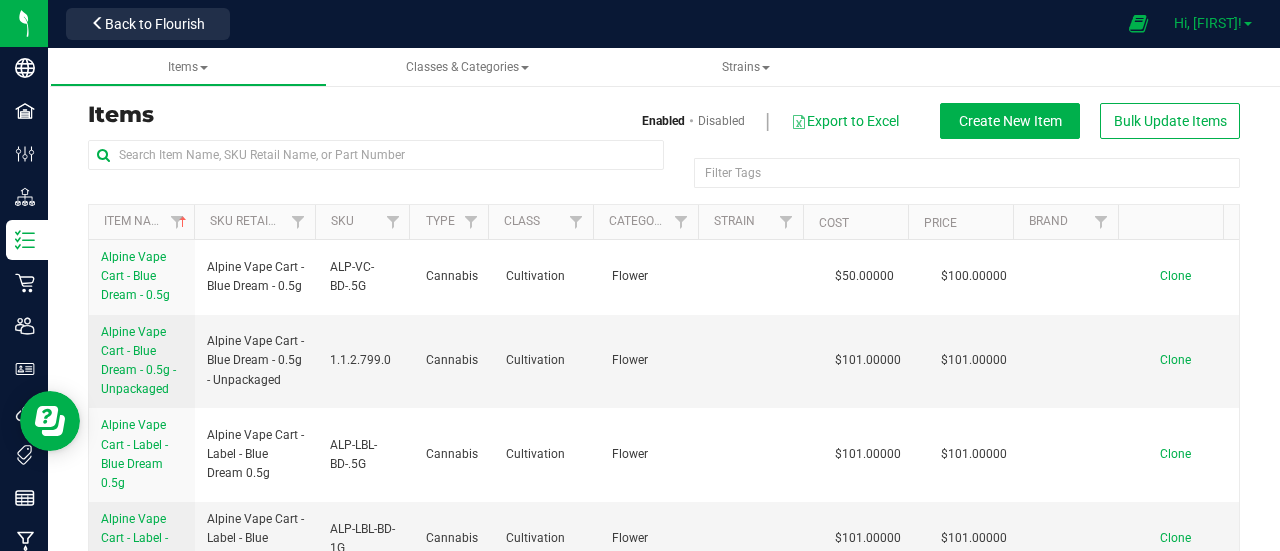 click on "Hi, [FIRST]!" at bounding box center [1213, 23] 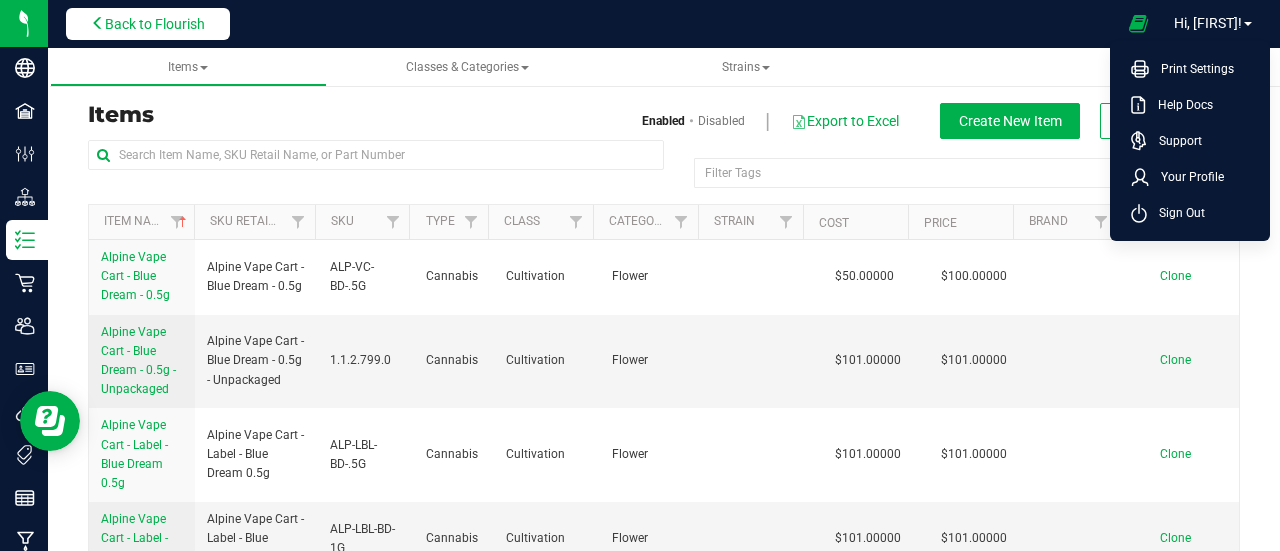 click on "Back to Flourish" at bounding box center (155, 24) 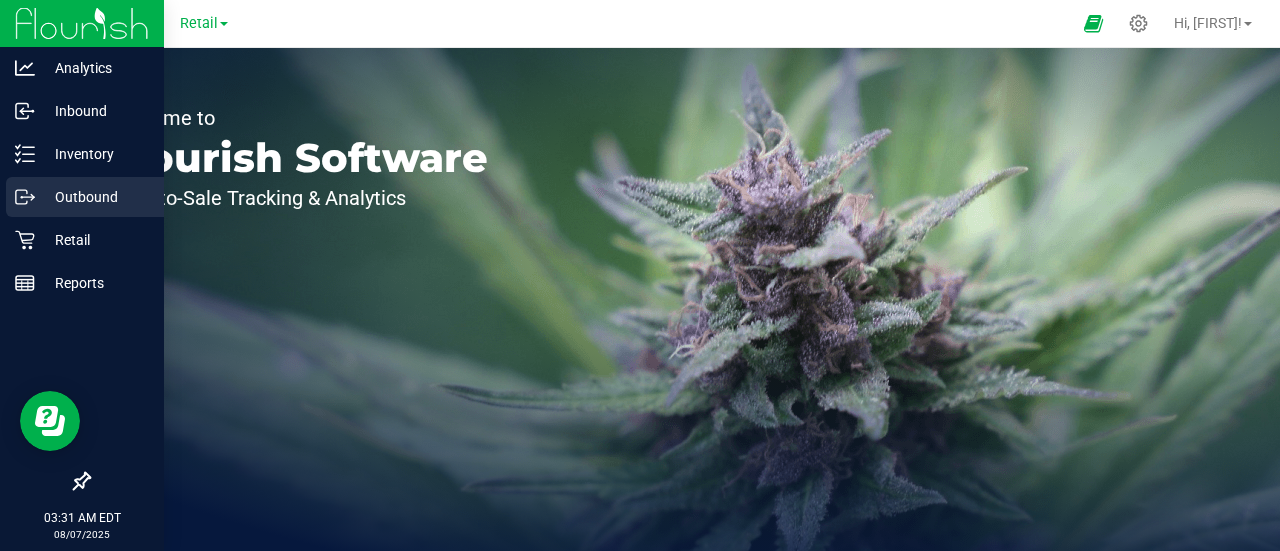 click on "Outbound" at bounding box center (95, 197) 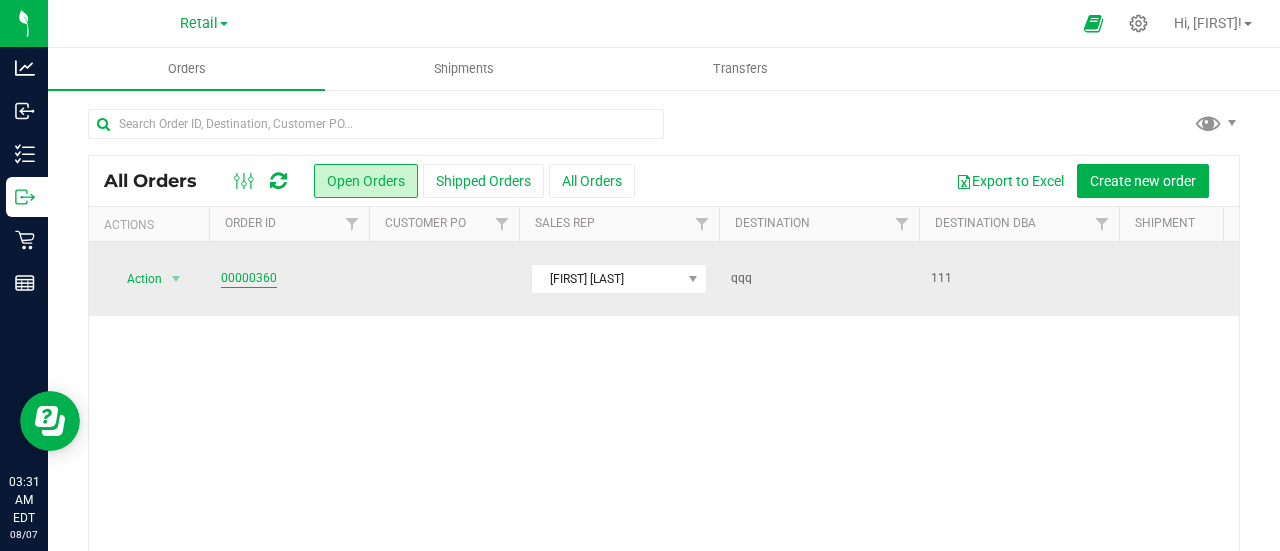 click on "00000360" at bounding box center [249, 278] 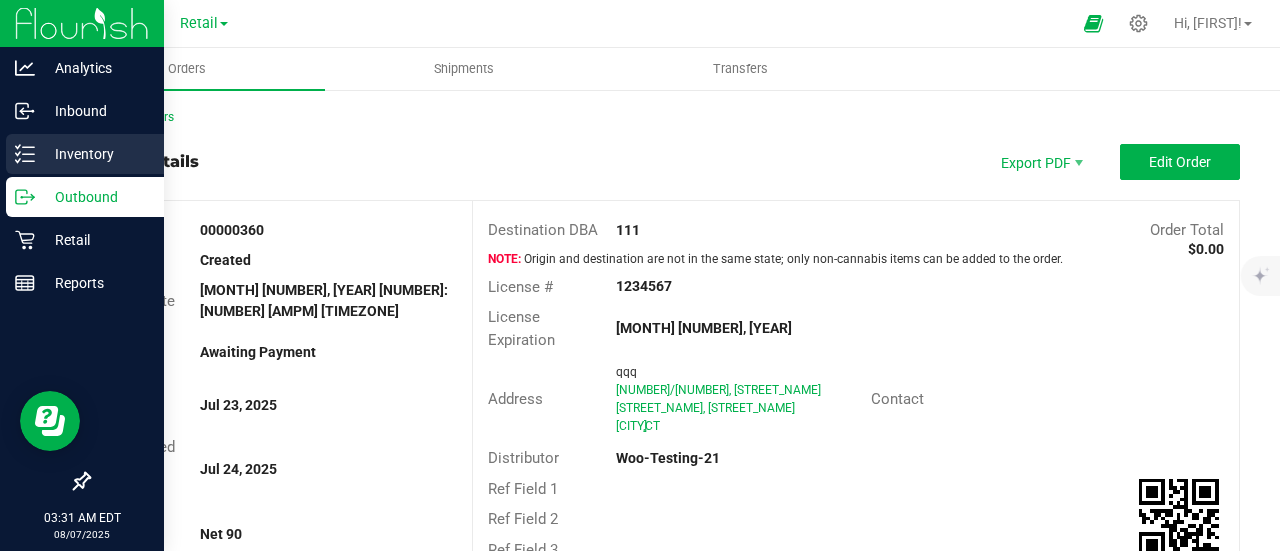 click on "Inventory" at bounding box center (95, 154) 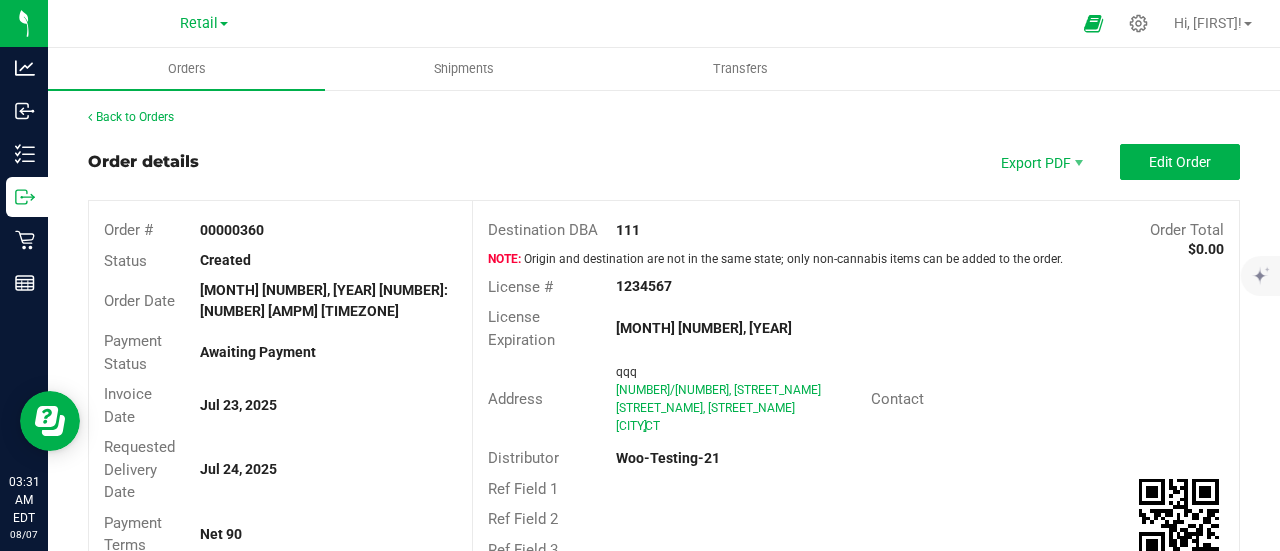 click on "Retail" at bounding box center (204, 23) 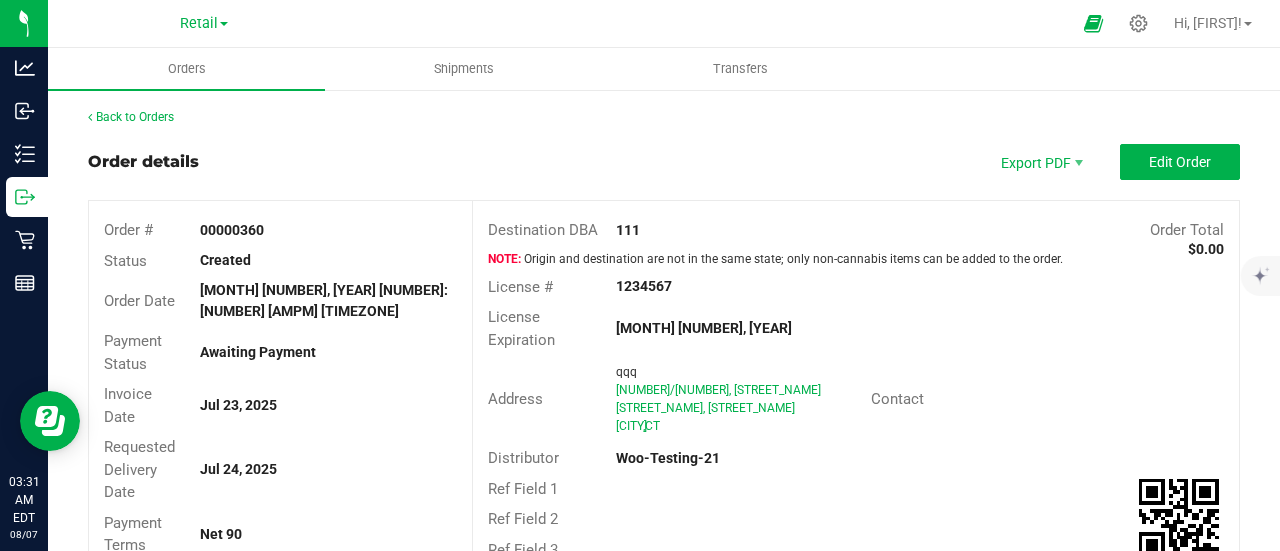 click on "Retail" at bounding box center [204, 22] 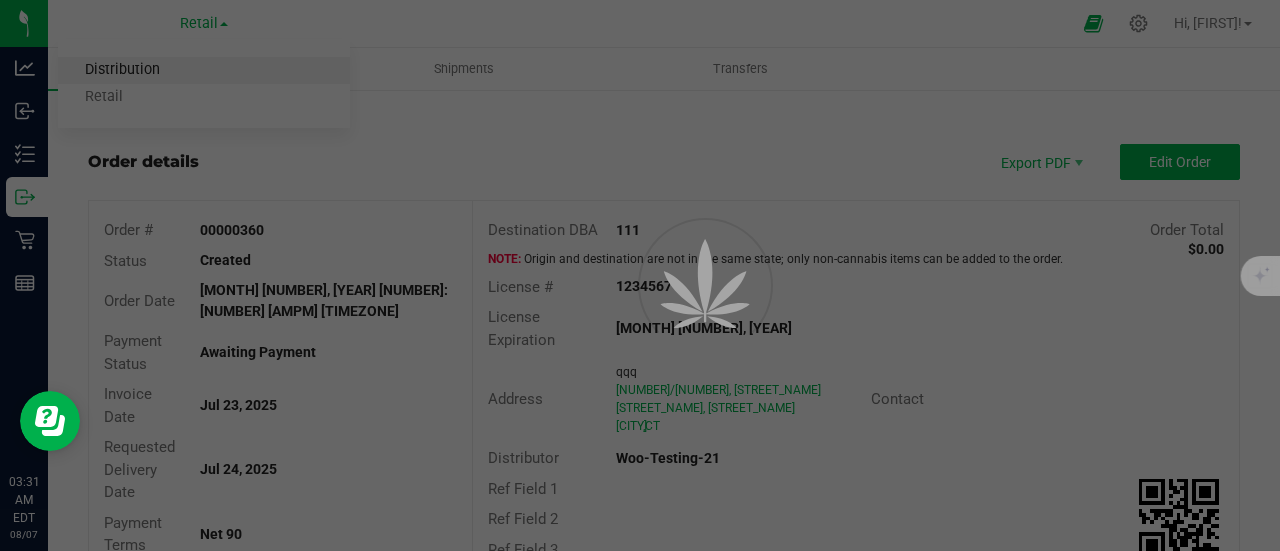 click at bounding box center (640, 275) 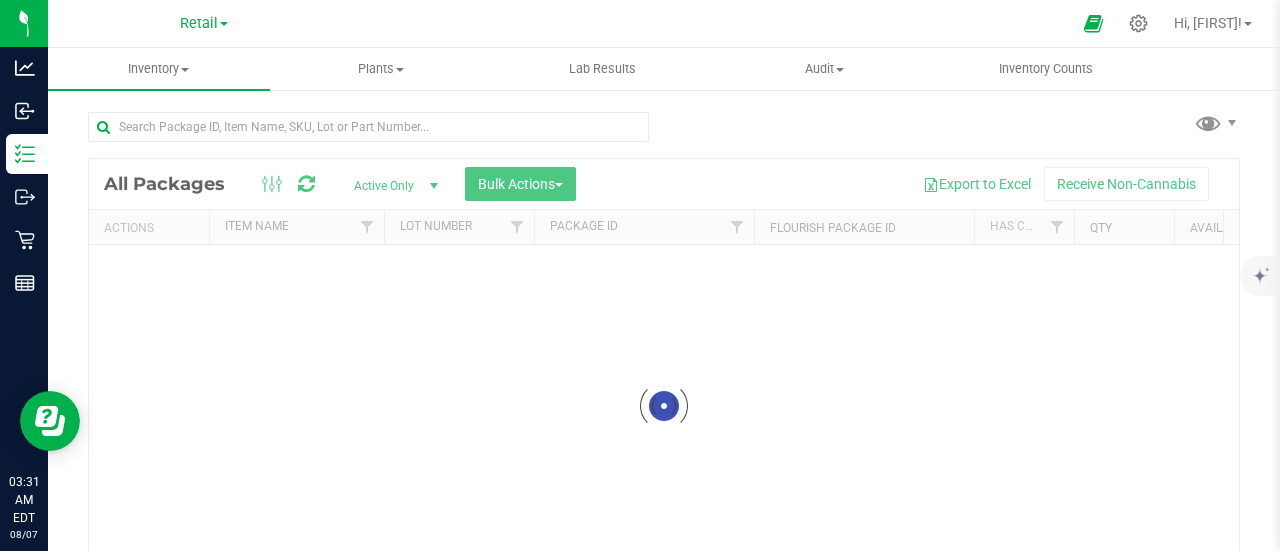 click on "Retail" at bounding box center [204, 22] 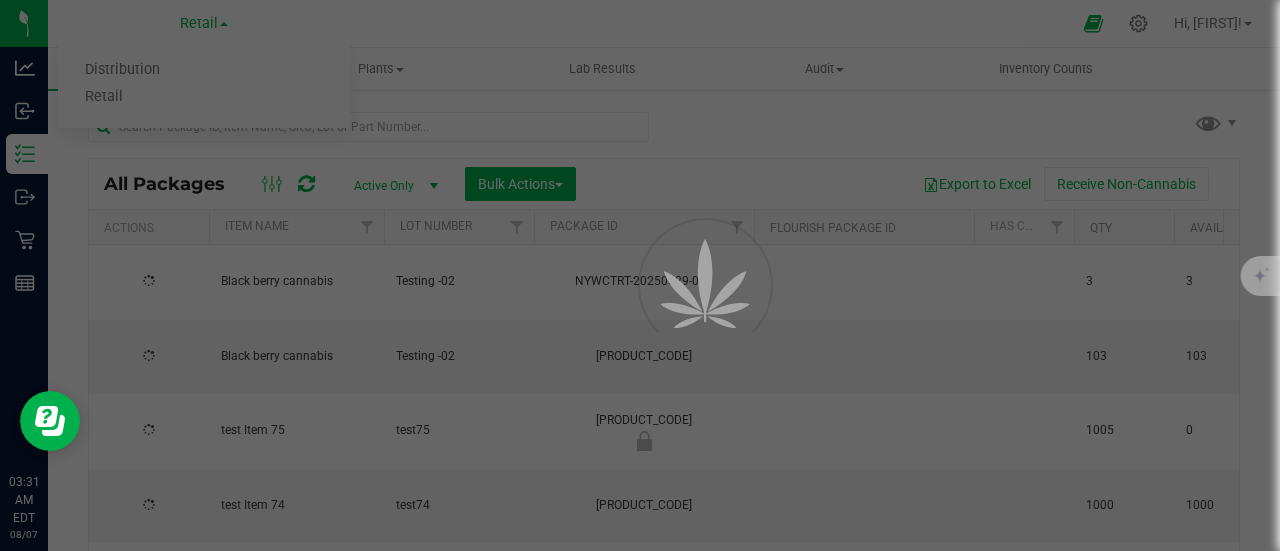 click at bounding box center [640, 275] 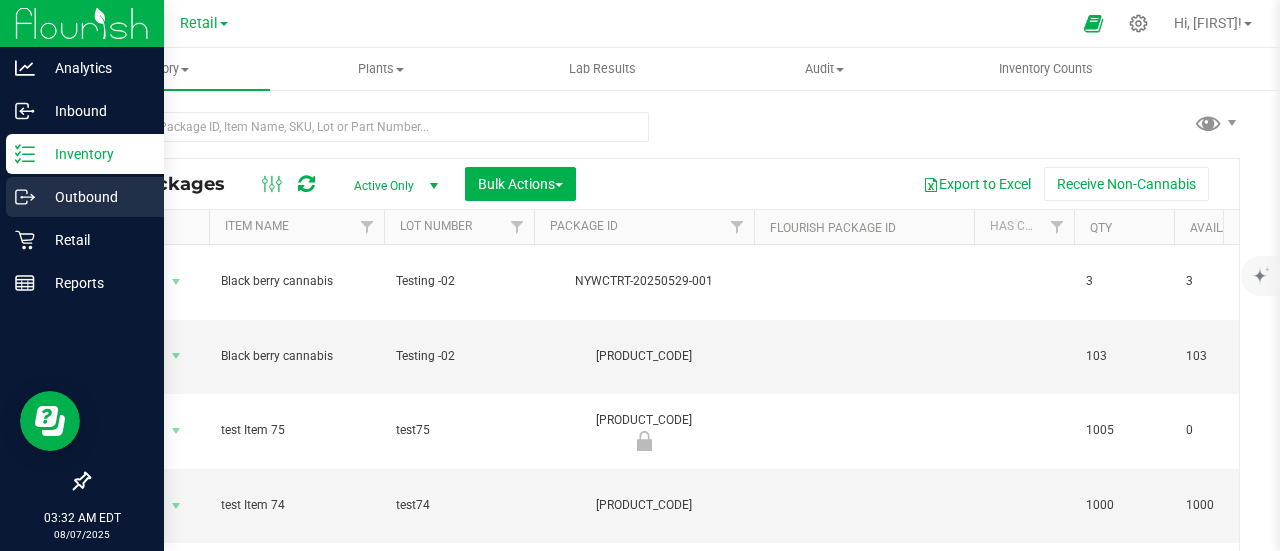 click on "Outbound" at bounding box center (95, 197) 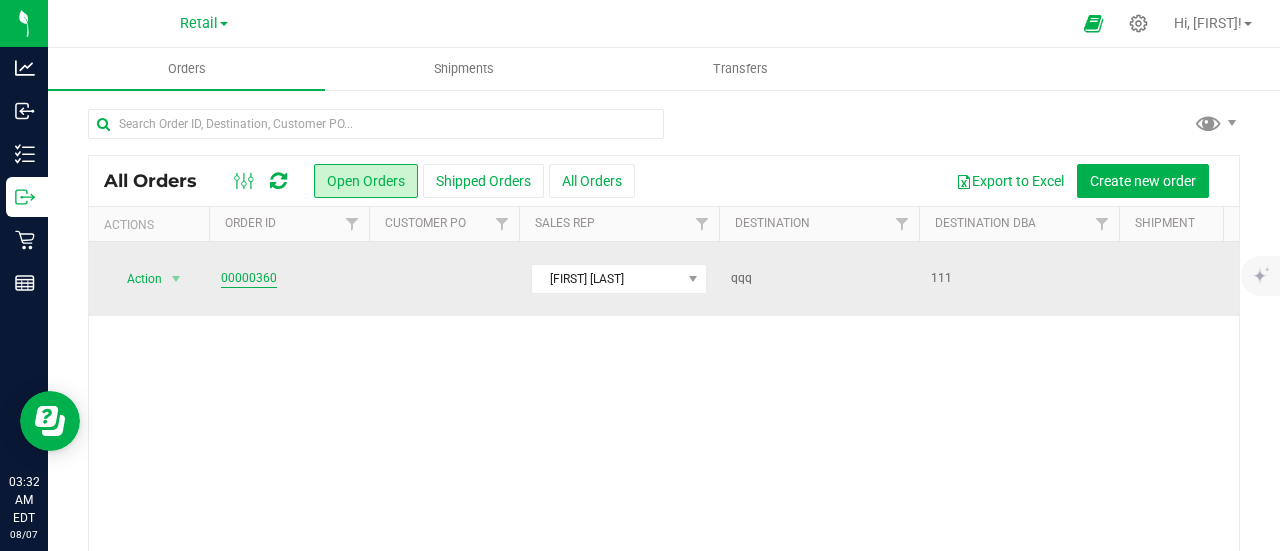 click on "00000360" at bounding box center (249, 278) 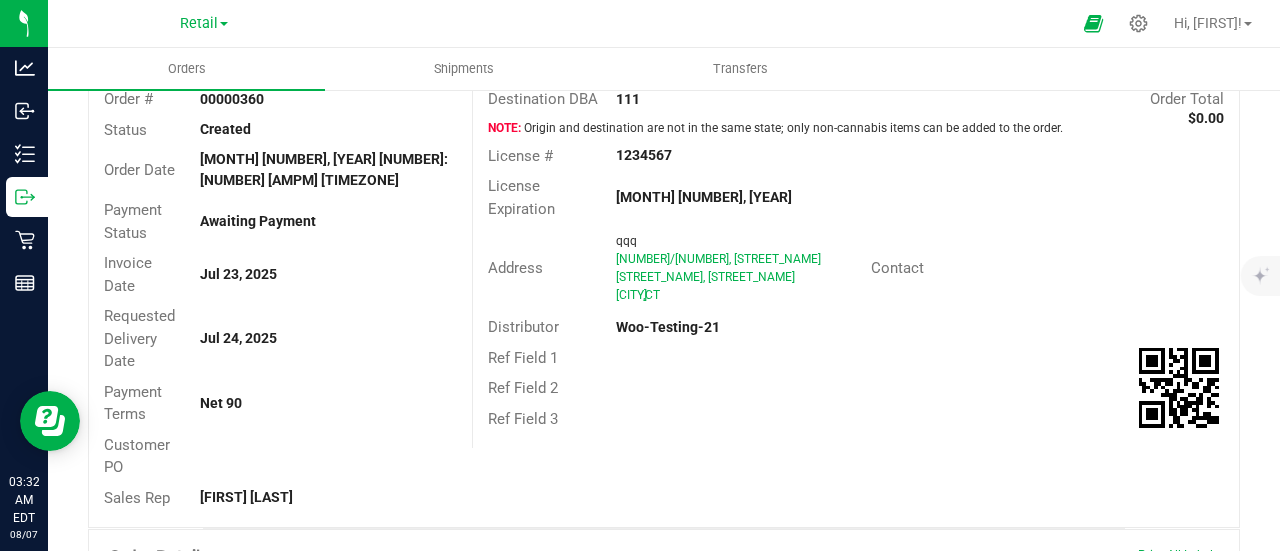 scroll, scrollTop: 100, scrollLeft: 0, axis: vertical 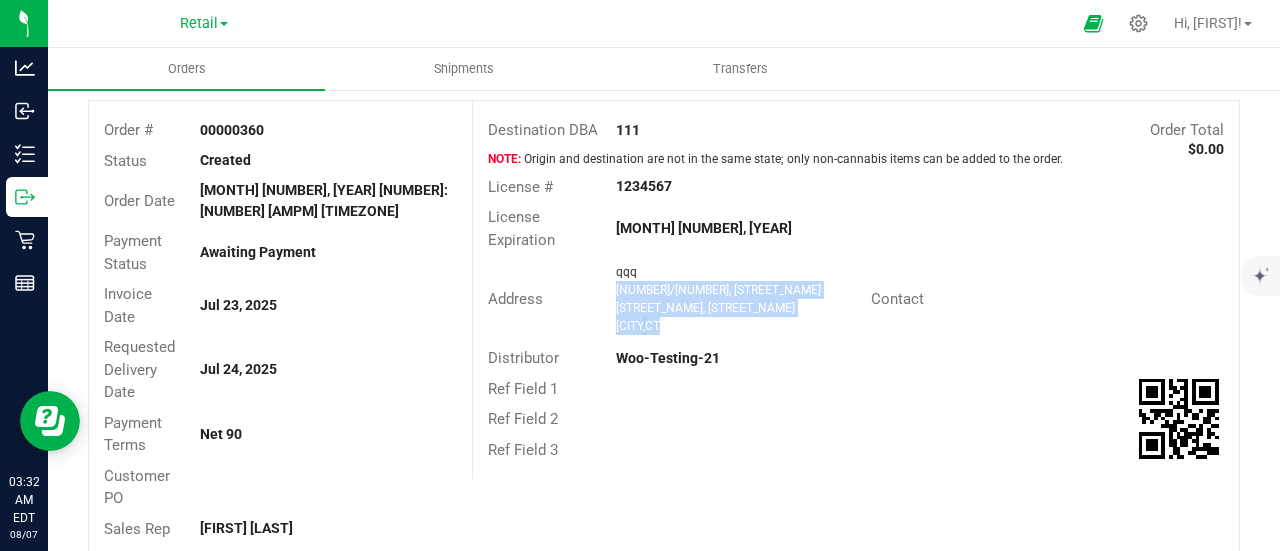 drag, startPoint x: 693, startPoint y: 324, endPoint x: 608, endPoint y: 294, distance: 90.13878 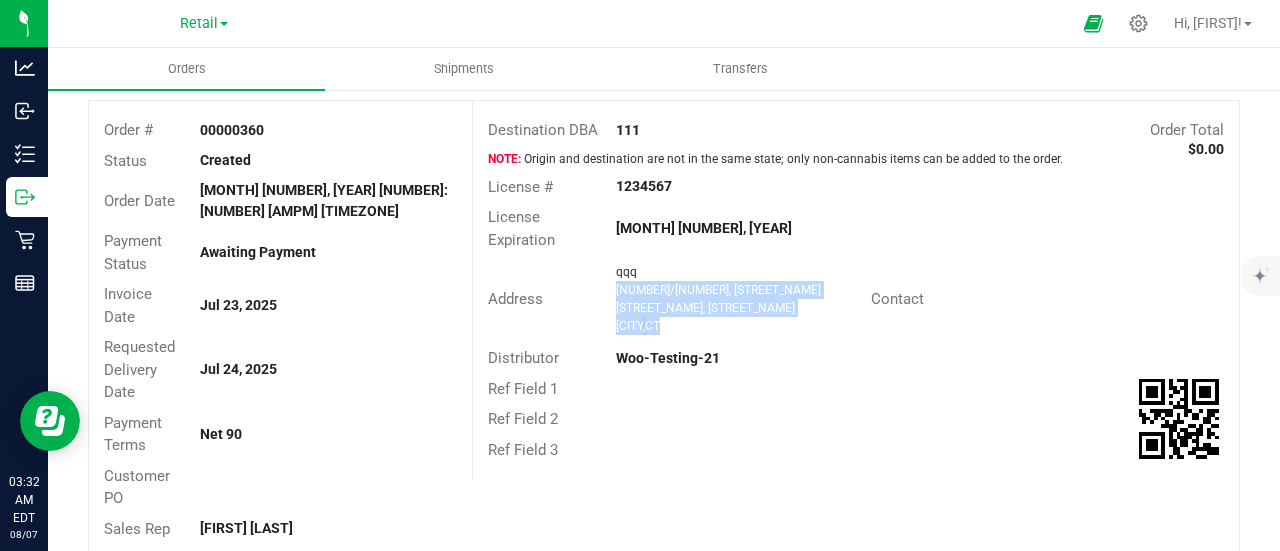click on "[ADDRESS] [NUMBER]/[NUMBER], [STREET_NAME] [STREET_NAME], [STREET_NAME], [CITY] [STATE]" at bounding box center (738, 299) 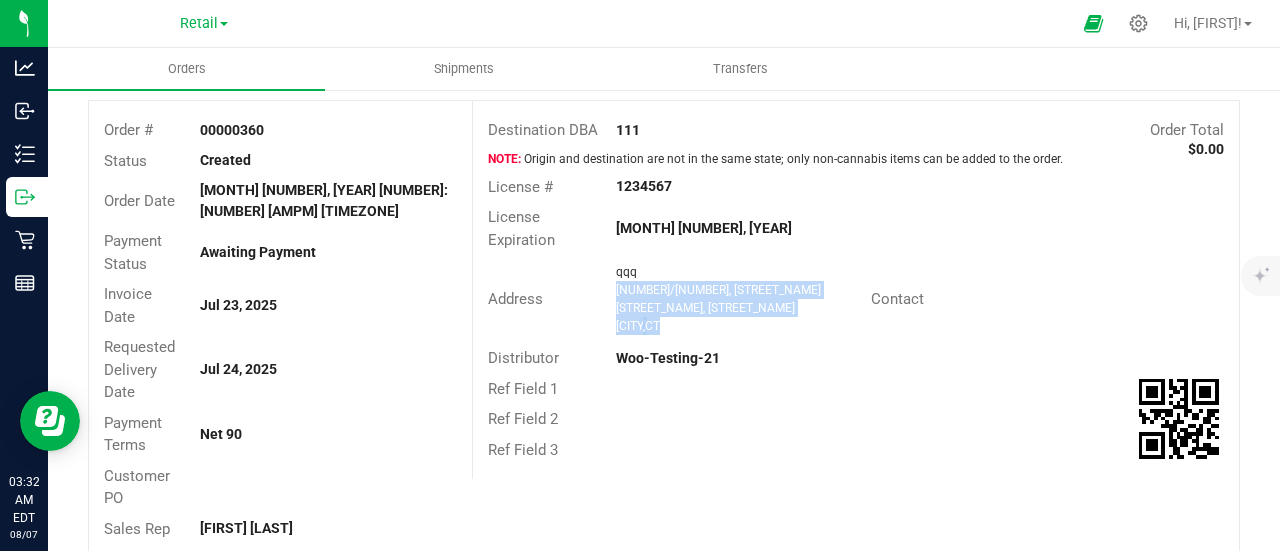 click on "[ADDRESS] [ADDRESS] [NUMBER]/[NUMBER], [STREET_NAME] [STREET_NAME], [STREET_NAME], [CITY] [STATE]" at bounding box center [672, 299] 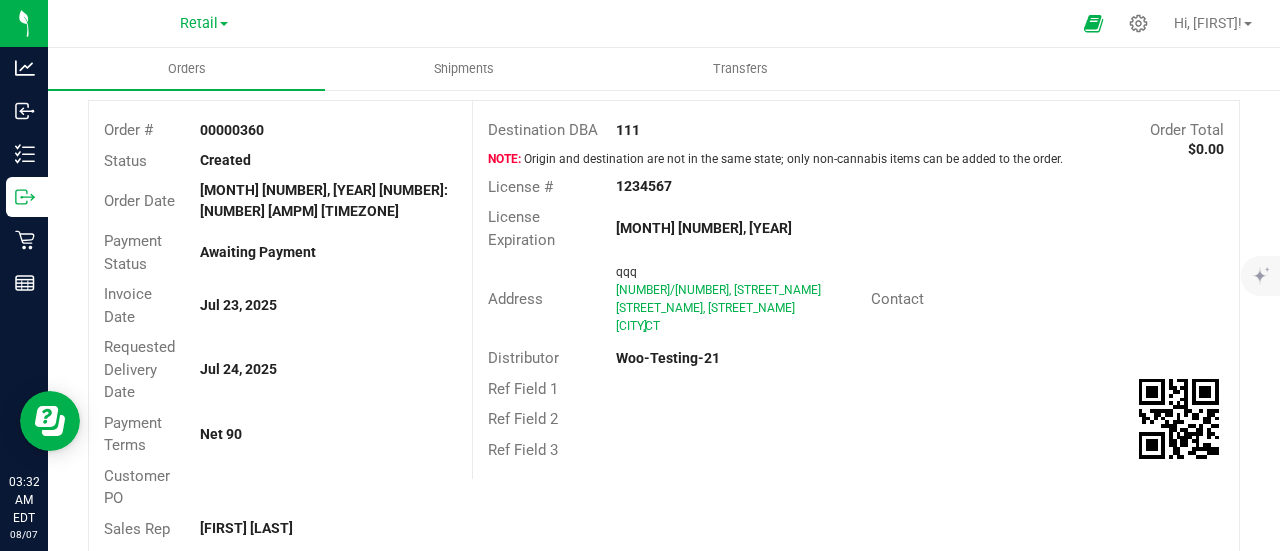 scroll, scrollTop: 0, scrollLeft: 0, axis: both 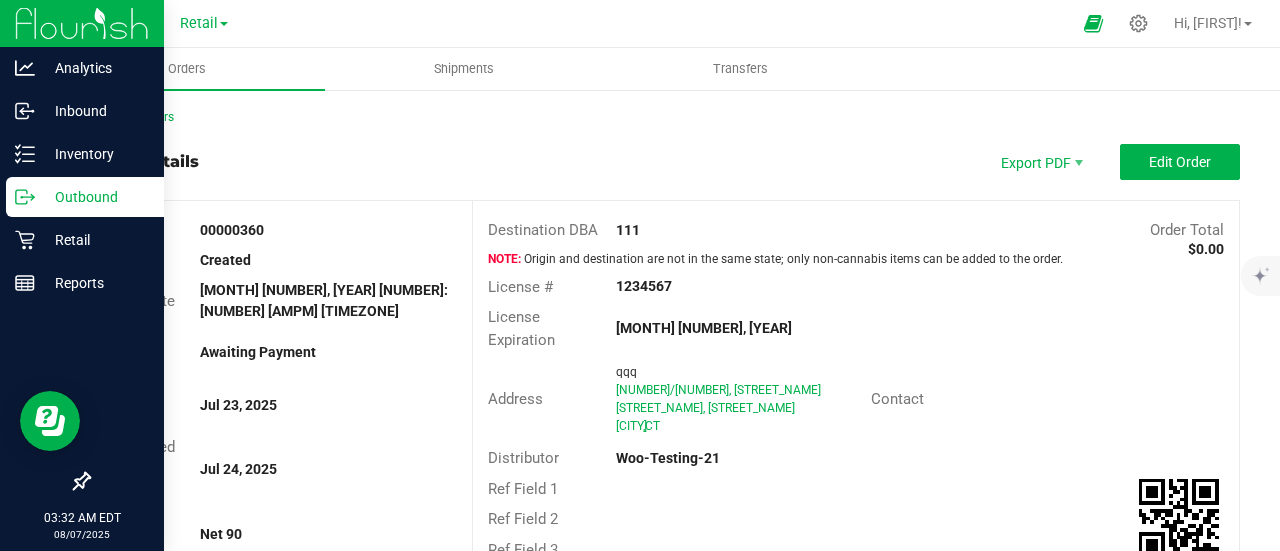 click on "Outbound" at bounding box center [95, 197] 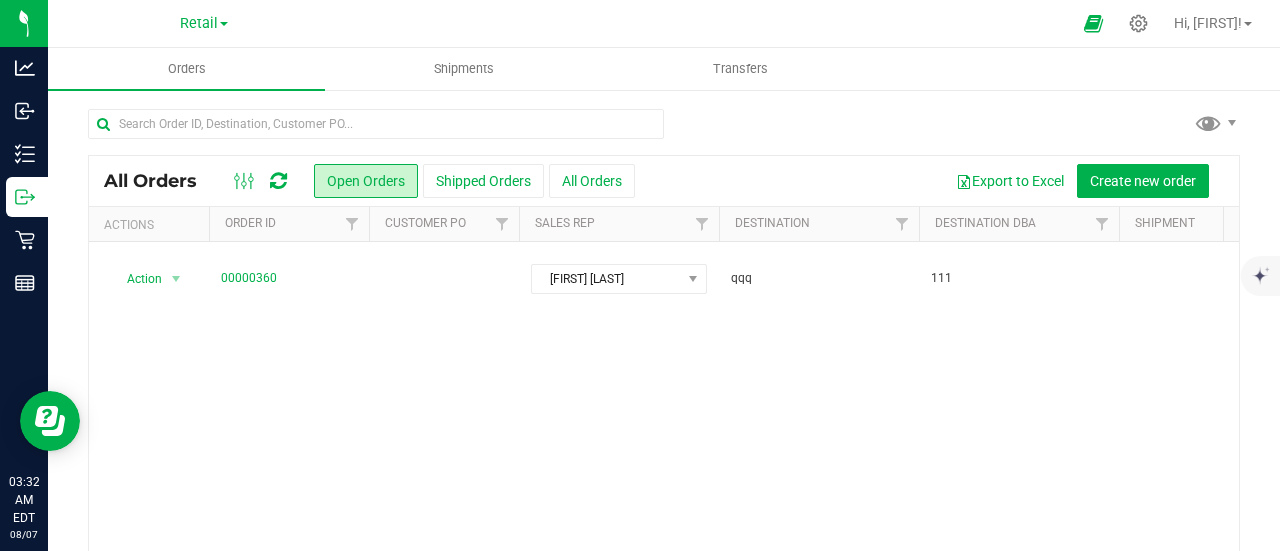 click at bounding box center (278, 181) 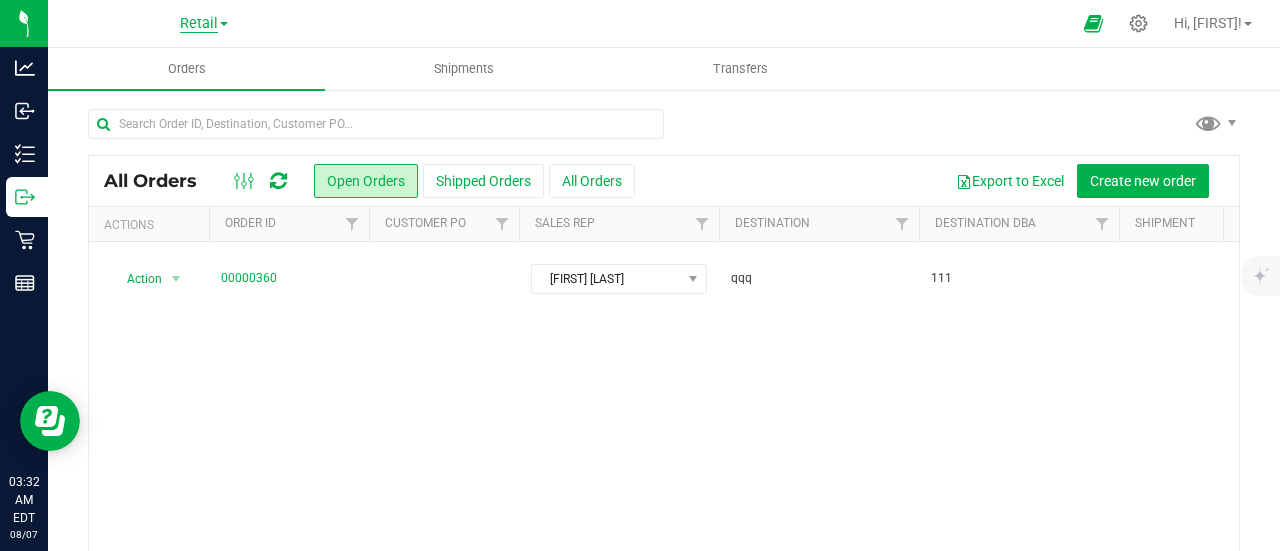 click on "Retail" at bounding box center (199, 24) 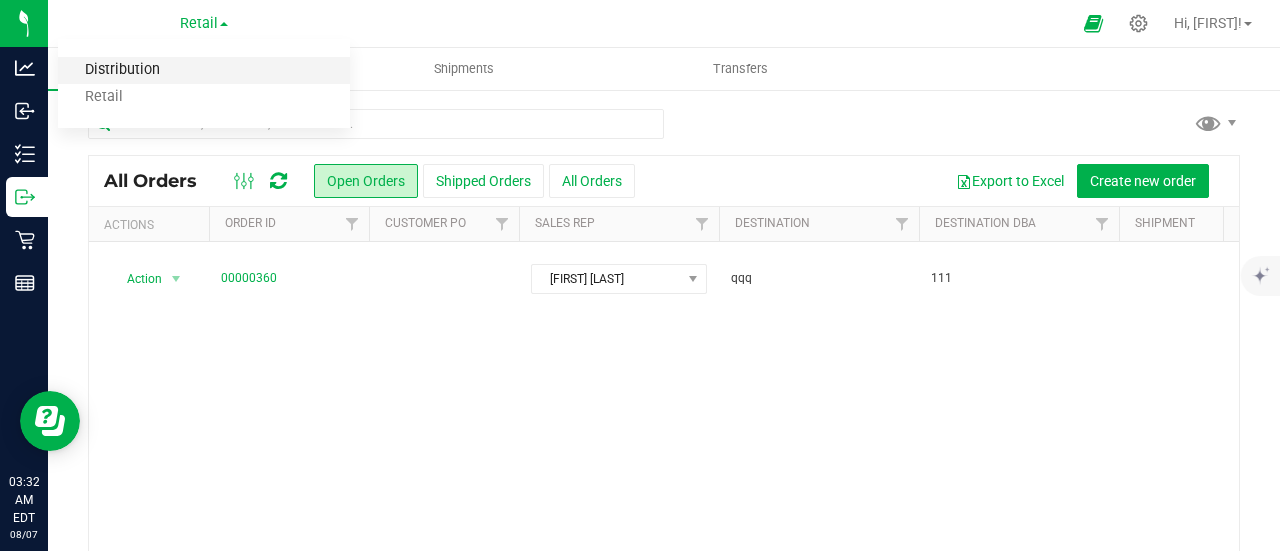 click on "Distribution" at bounding box center (204, 70) 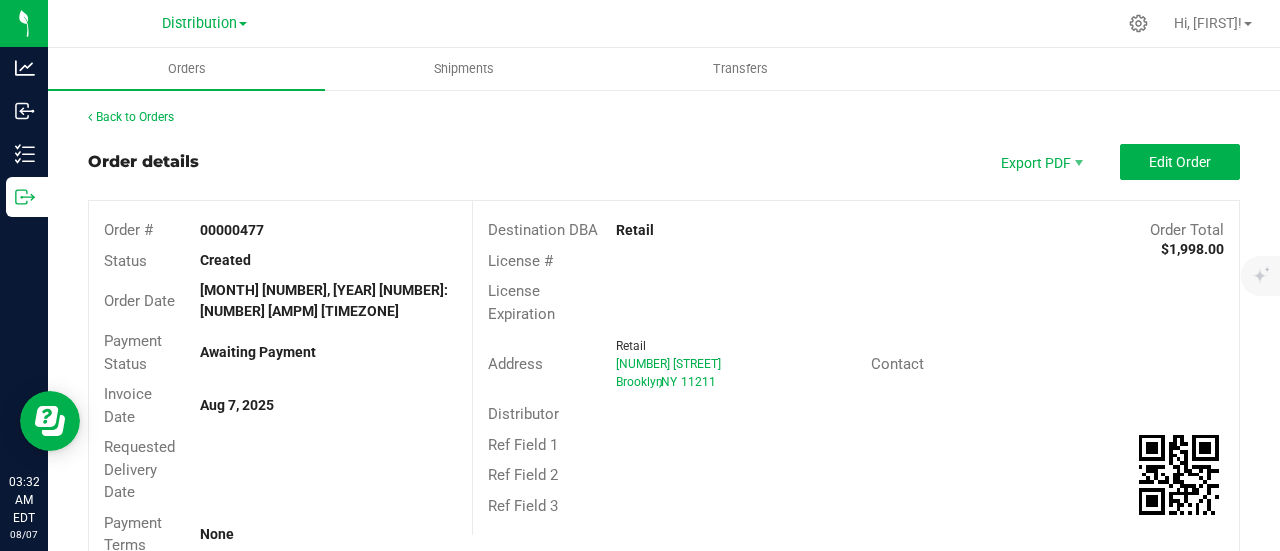 scroll, scrollTop: 100, scrollLeft: 0, axis: vertical 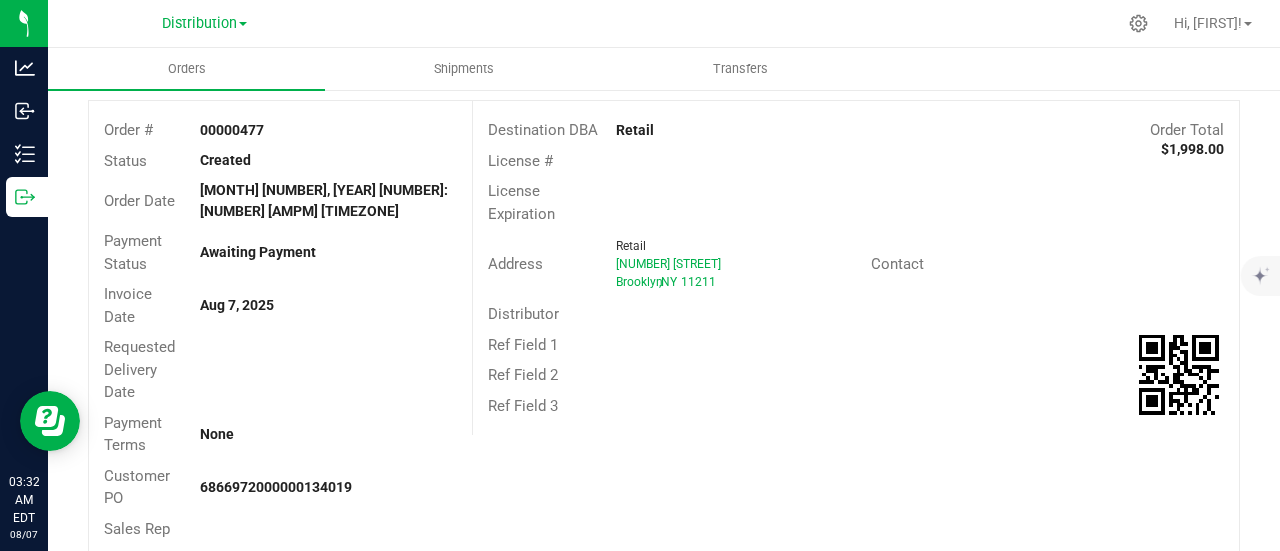 drag, startPoint x: 724, startPoint y: 282, endPoint x: 596, endPoint y: 269, distance: 128.65846 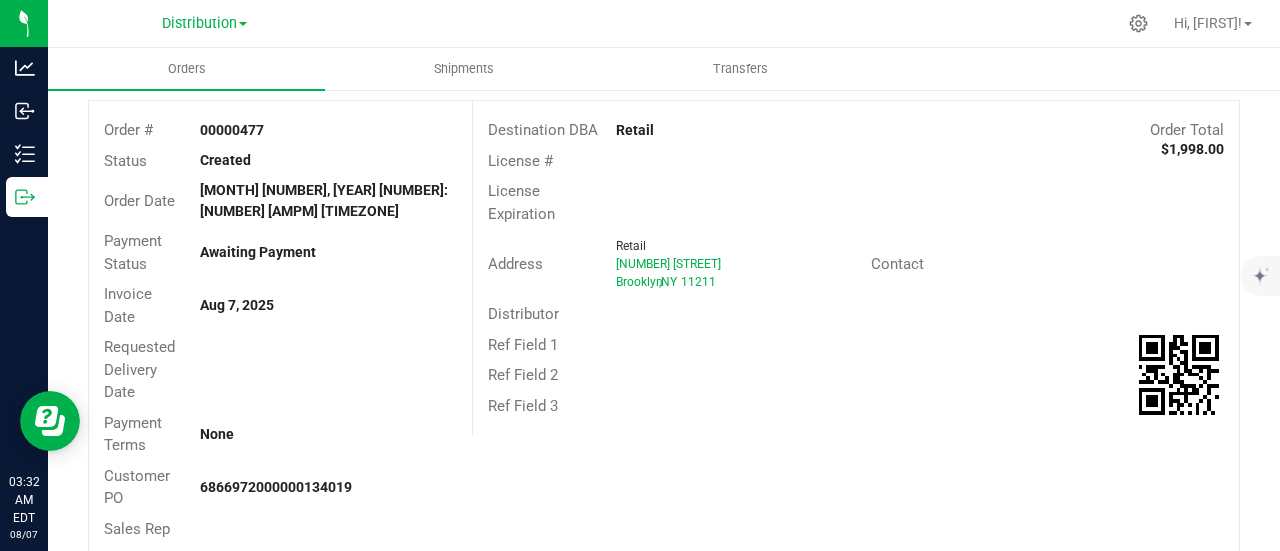 click on "[ADDRESS] [PRODUCT_NAME] [NUMBER] [STREET] [CITY]  ,  [STATE] [POSTAL_CODE]" at bounding box center [672, 264] 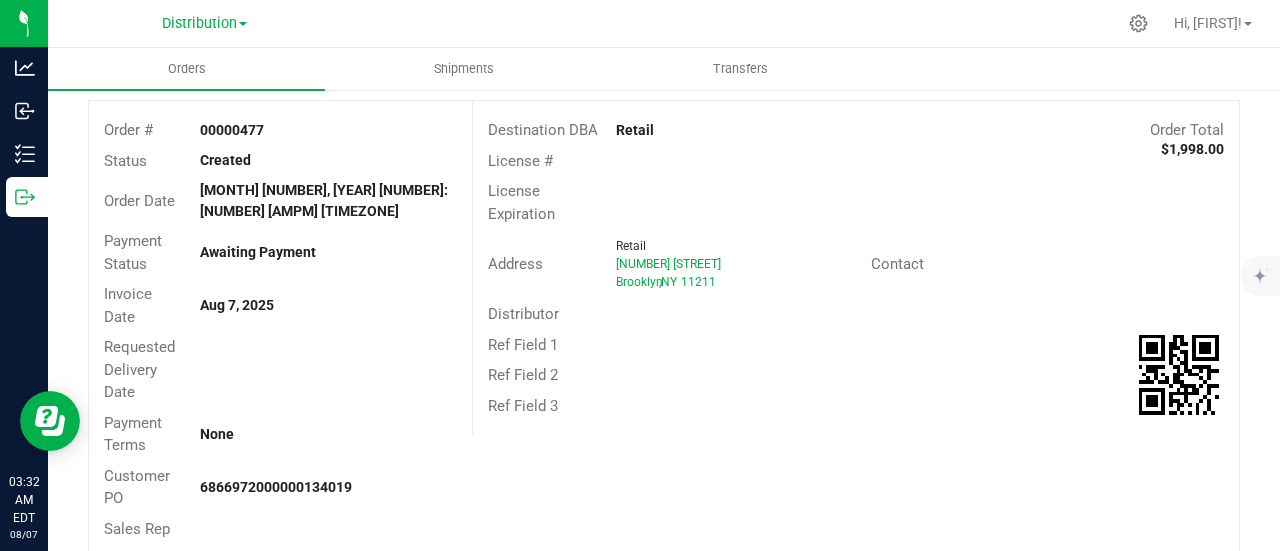 click at bounding box center (728, 314) 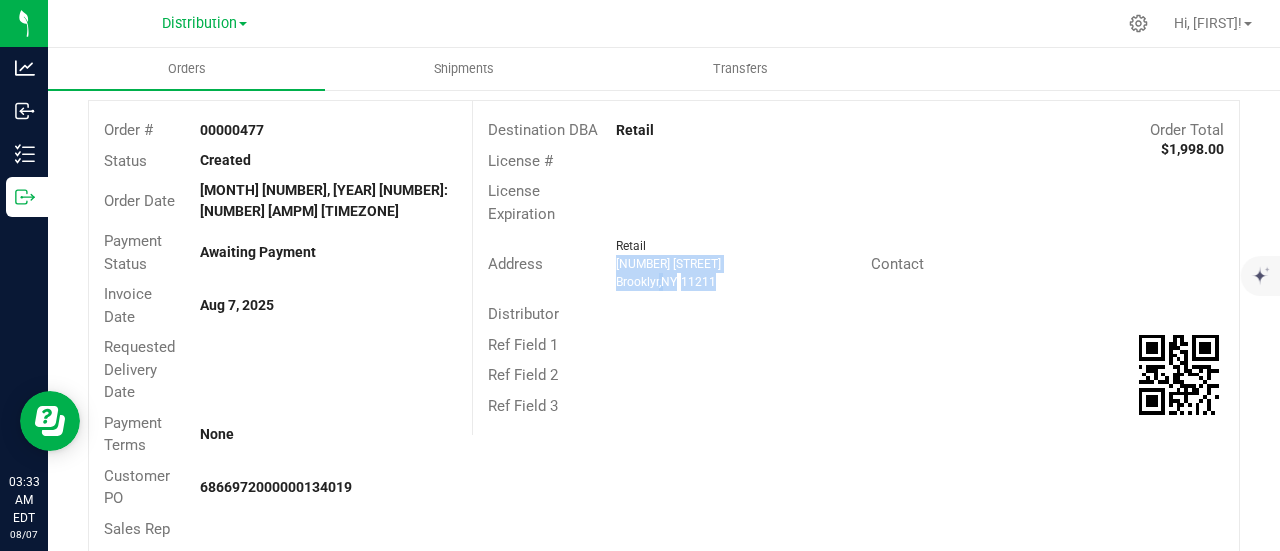 drag, startPoint x: 724, startPoint y: 281, endPoint x: 603, endPoint y: 266, distance: 121.92621 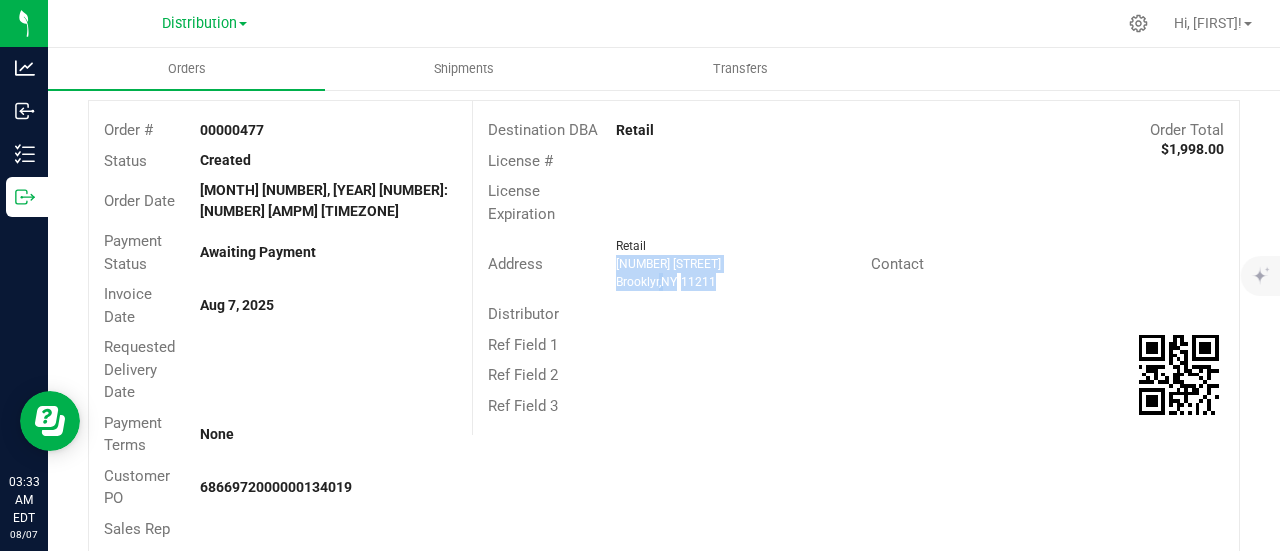 click on "[PRODUCT_NAME] [NUMBER] [STREET] [CITY]  ,  [STATE] [POSTAL_CODE]" at bounding box center [738, 264] 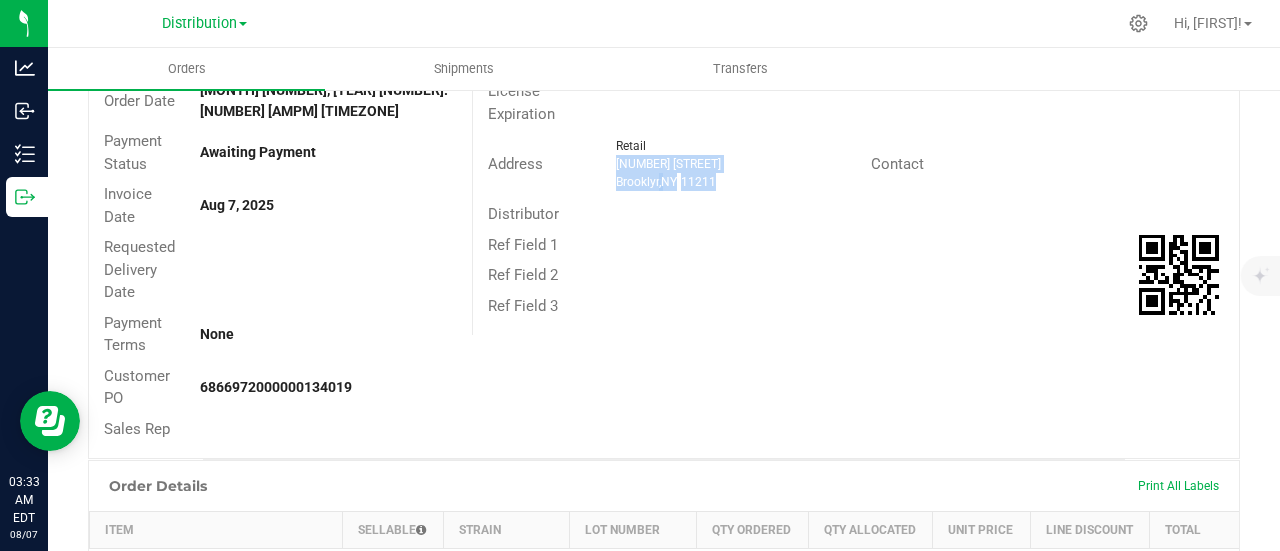 scroll, scrollTop: 100, scrollLeft: 0, axis: vertical 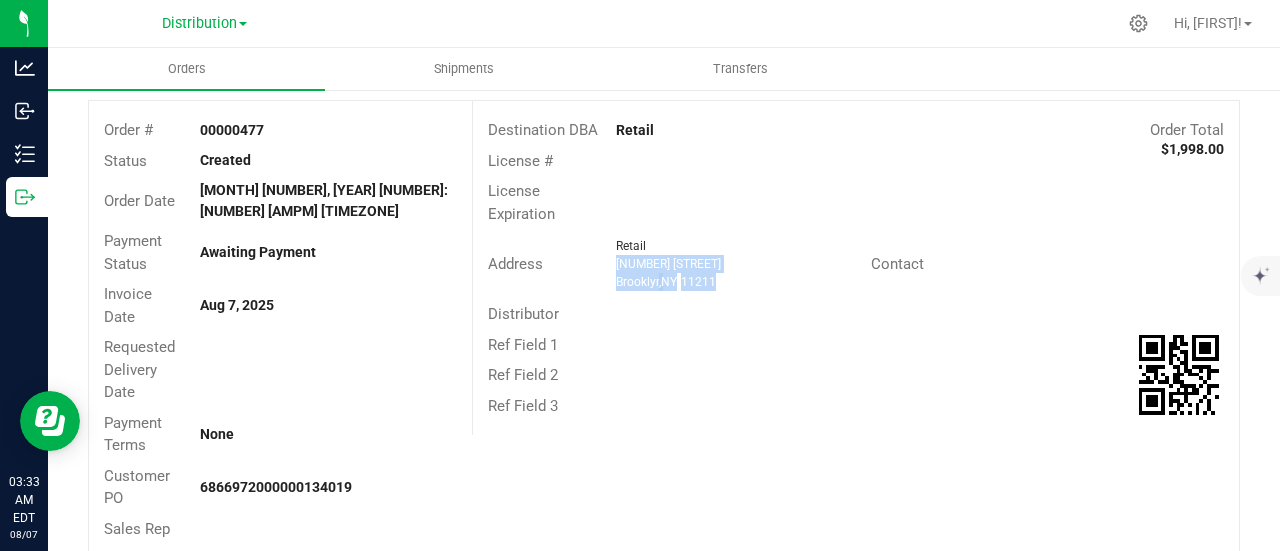 click on "[CITY]  ,  [STATE] [POSTAL_CODE]" at bounding box center [736, 282] 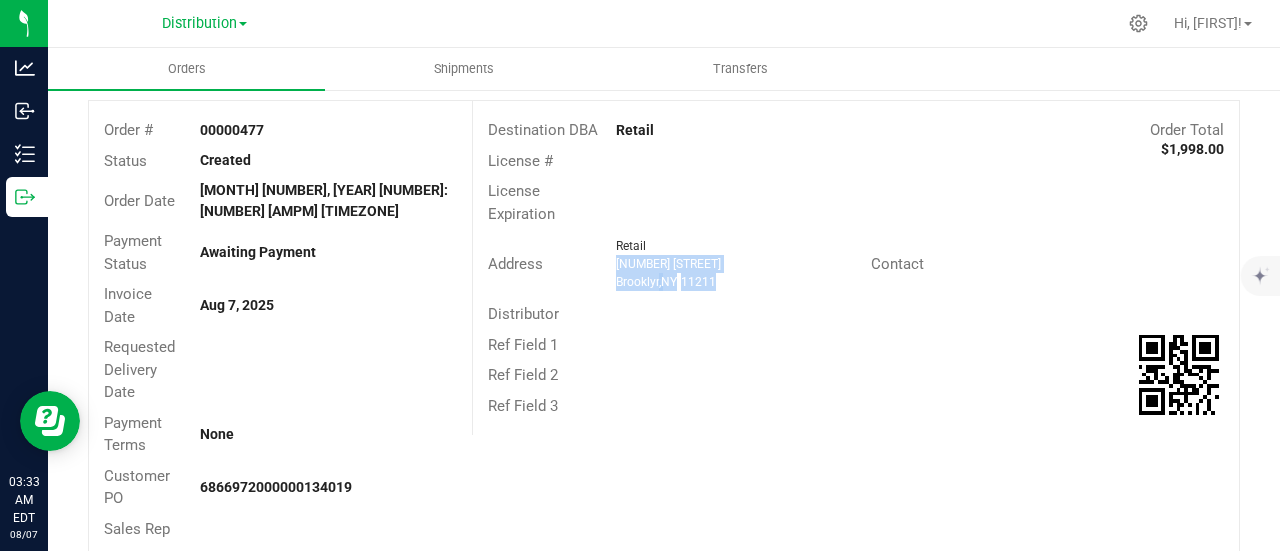 drag, startPoint x: 726, startPoint y: 281, endPoint x: 608, endPoint y: 267, distance: 118.82761 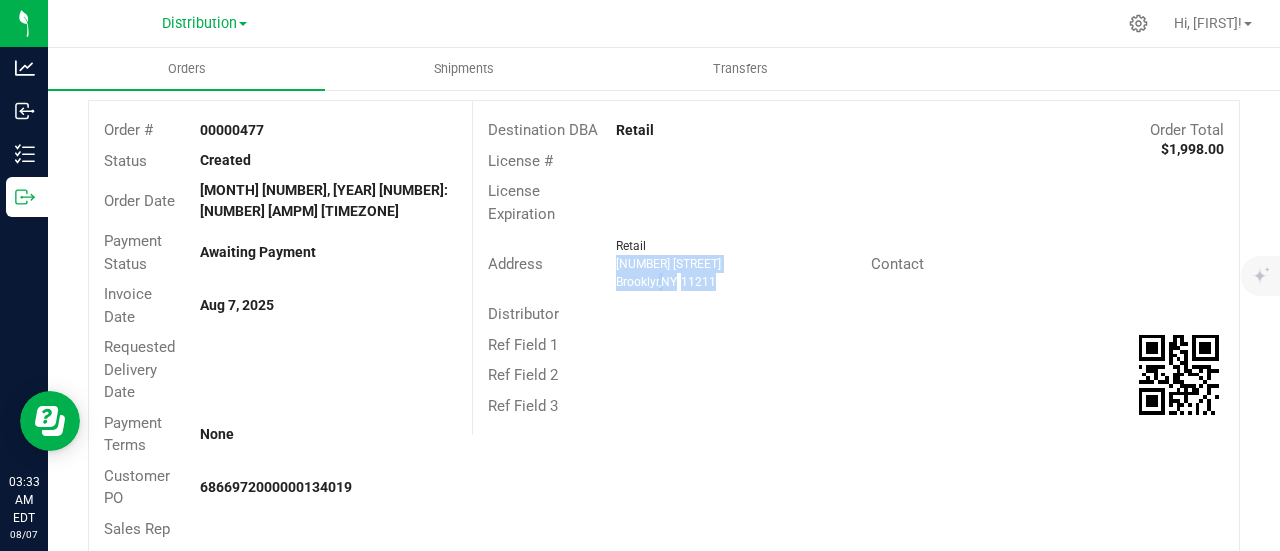 click on "[PRODUCT_NAME] [NUMBER] [STREET] [CITY]  ,  [STATE] [POSTAL_CODE]" at bounding box center [738, 264] 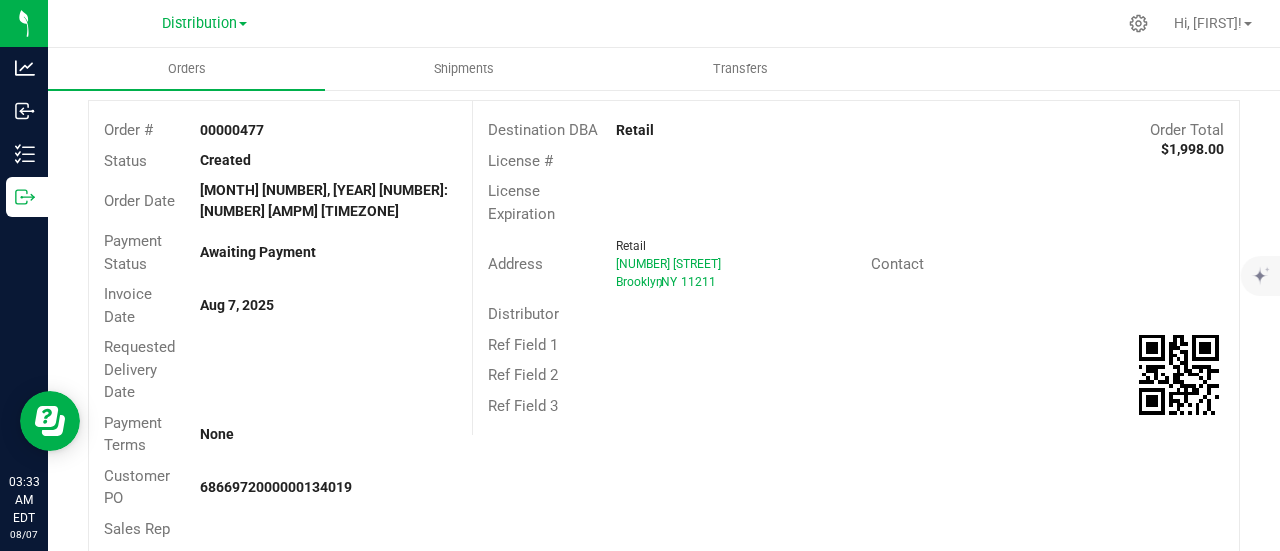 click at bounding box center (728, 314) 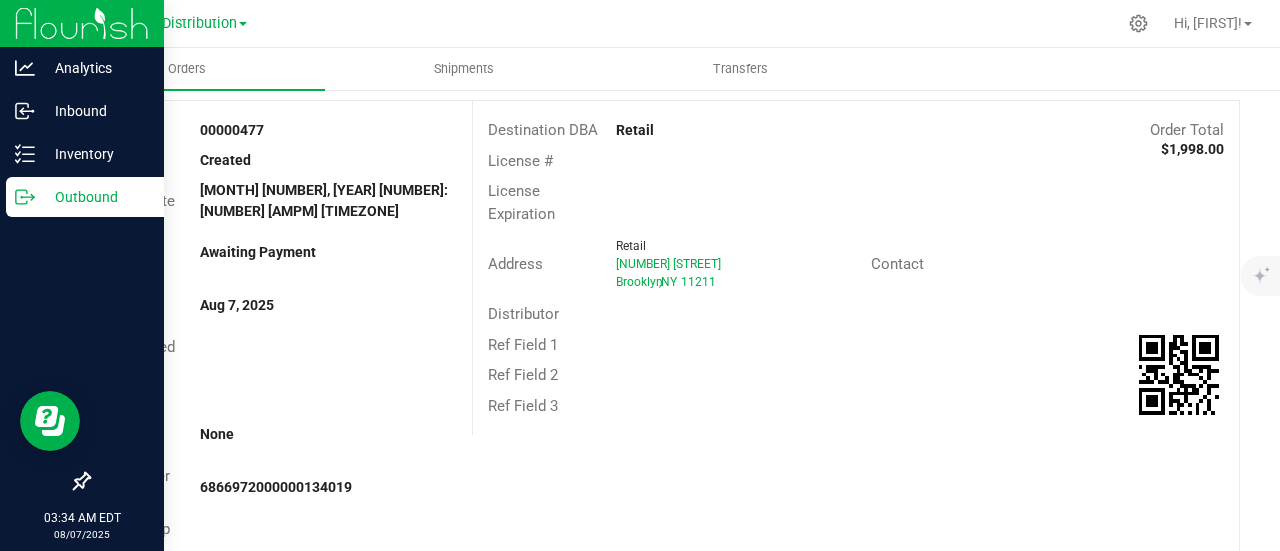 click on "Outbound" at bounding box center [95, 197] 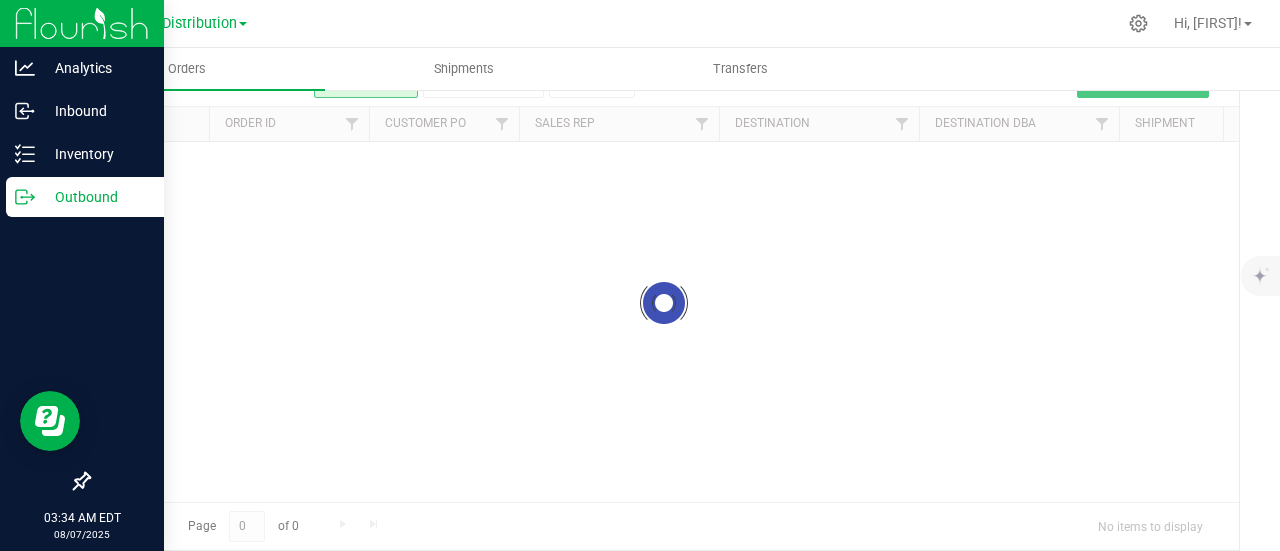 scroll, scrollTop: 0, scrollLeft: 0, axis: both 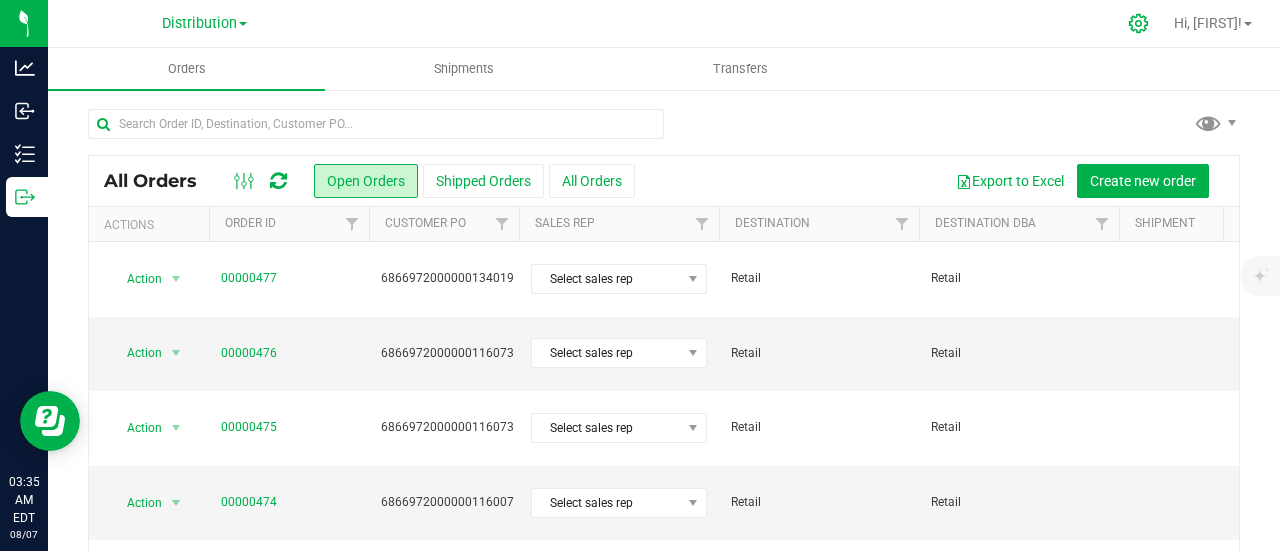click 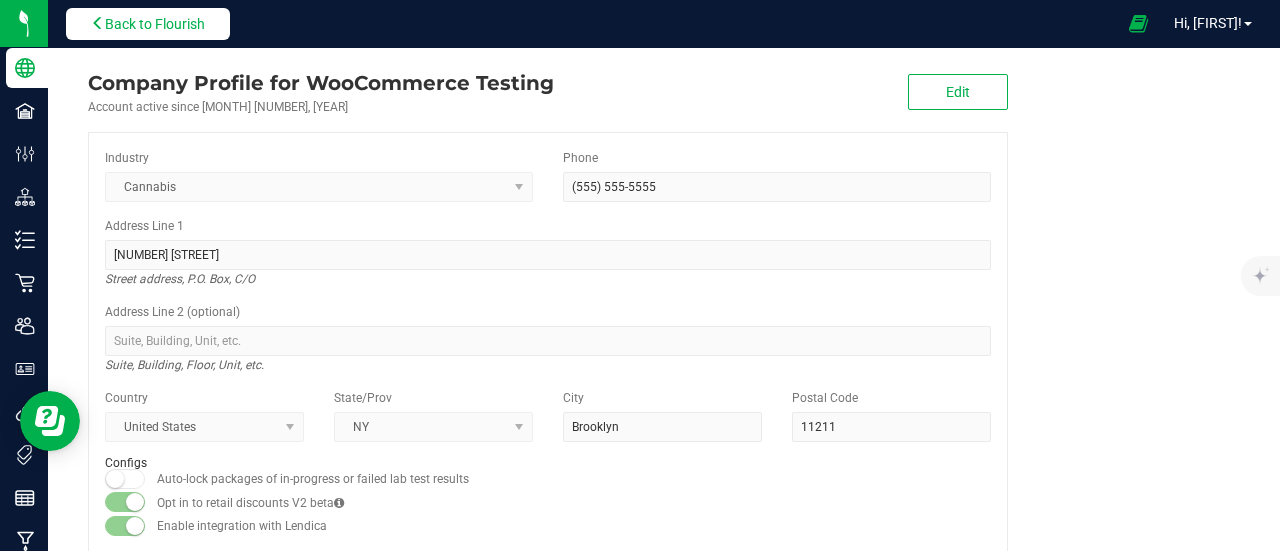 click at bounding box center (98, 23) 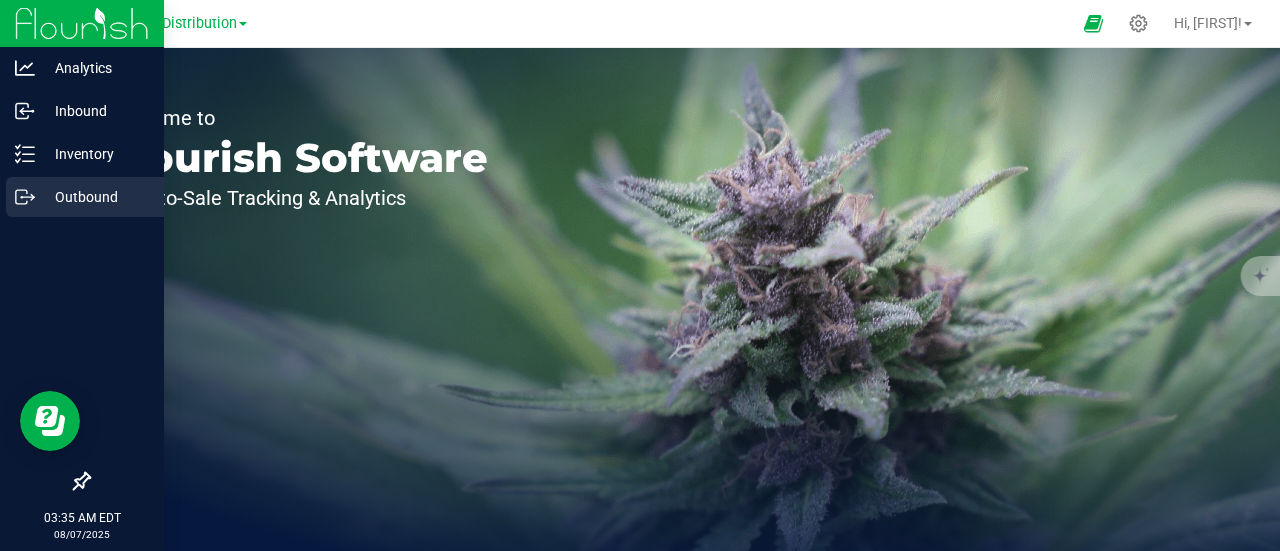 click on "Outbound" at bounding box center [95, 197] 